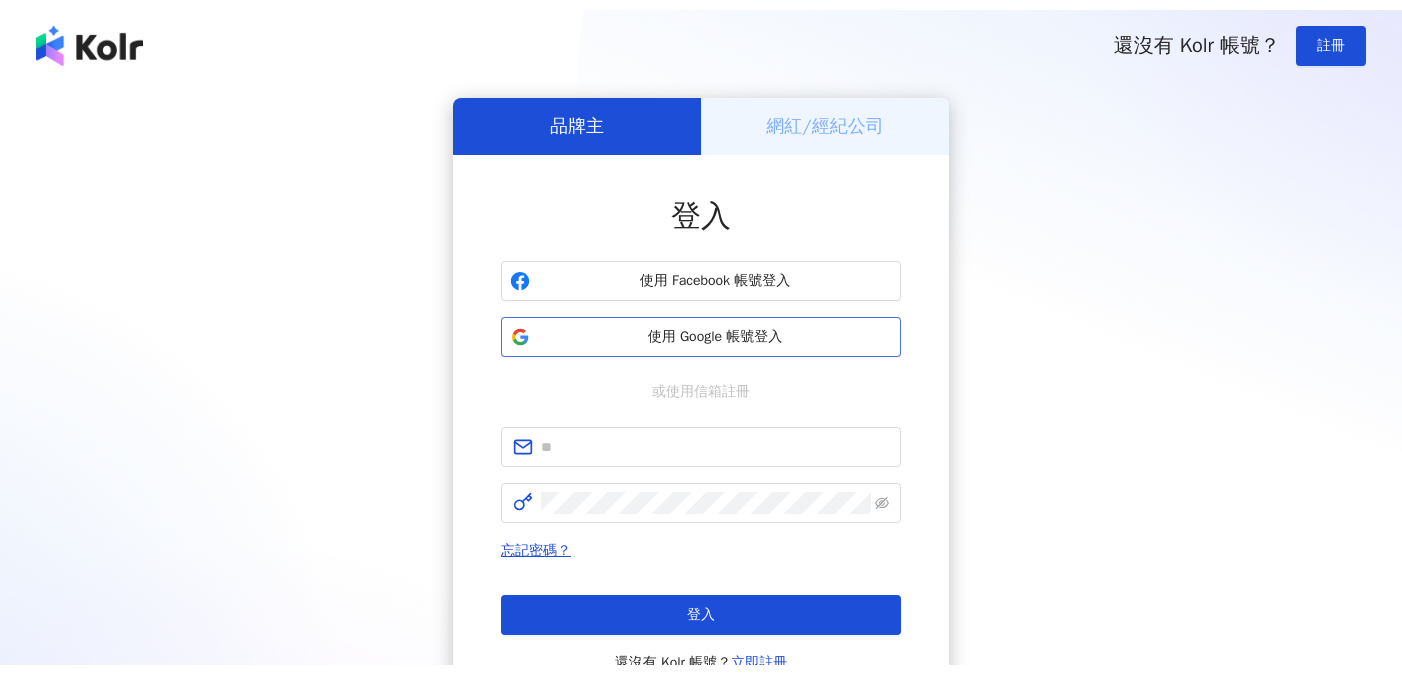 scroll, scrollTop: 0, scrollLeft: 0, axis: both 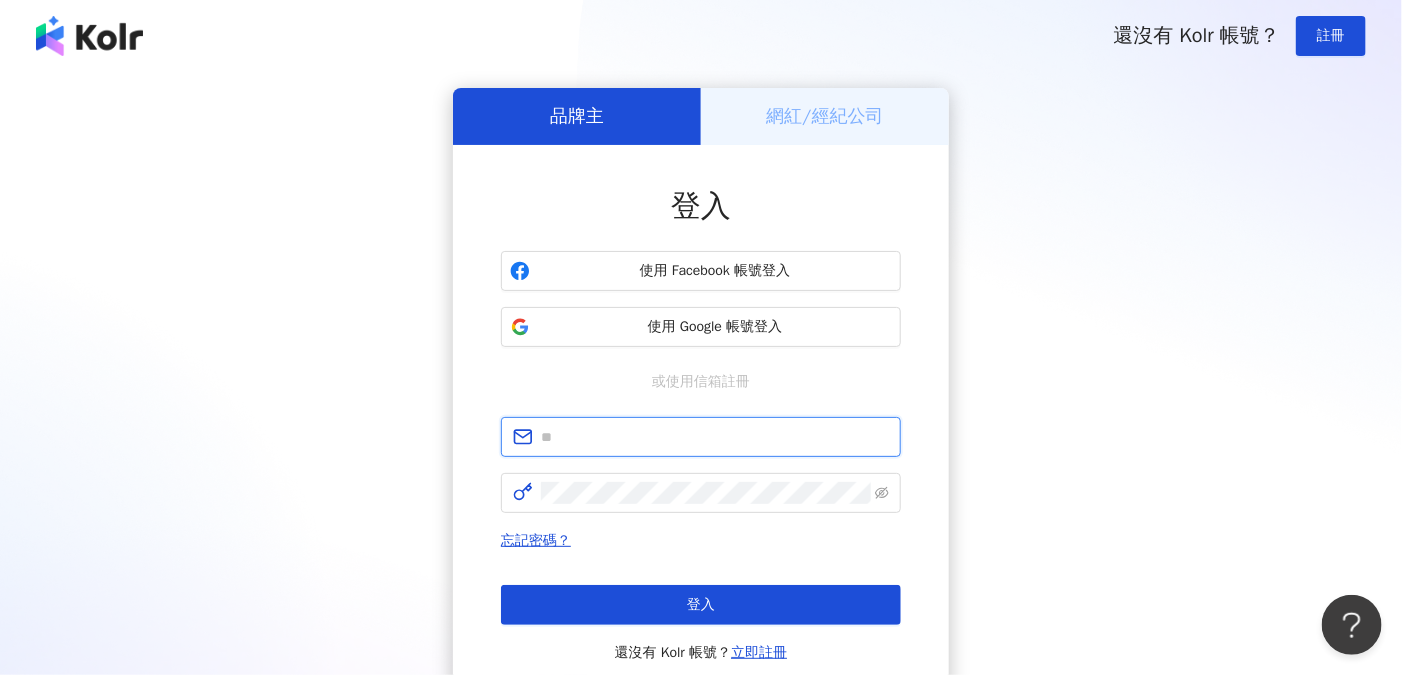 click at bounding box center [715, 437] 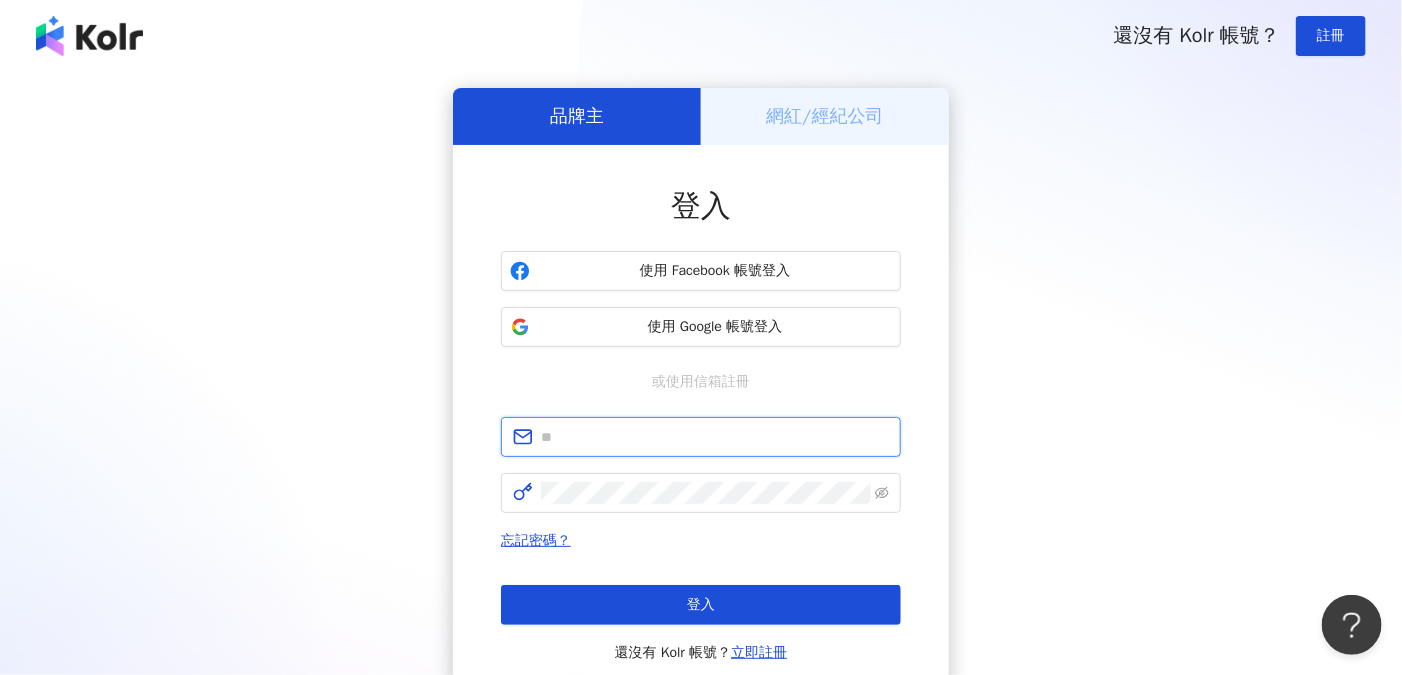 type on "**********" 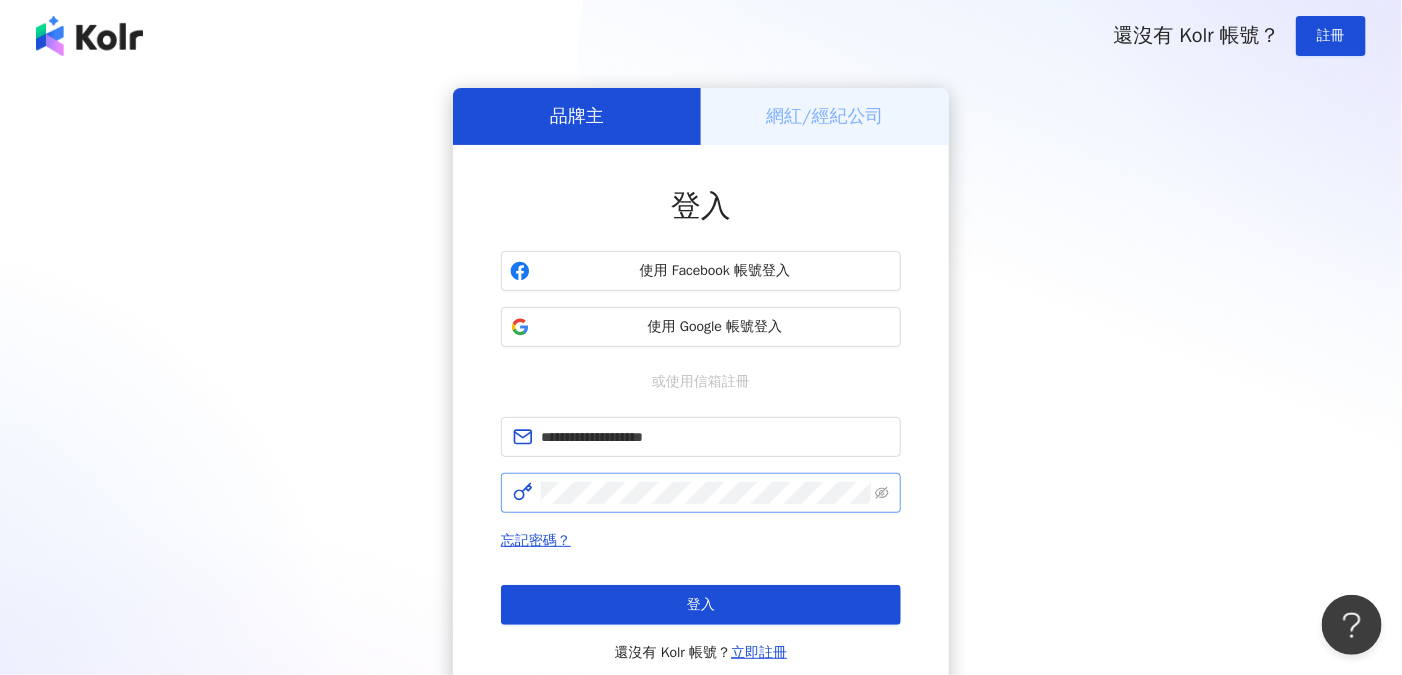 click at bounding box center [701, 493] 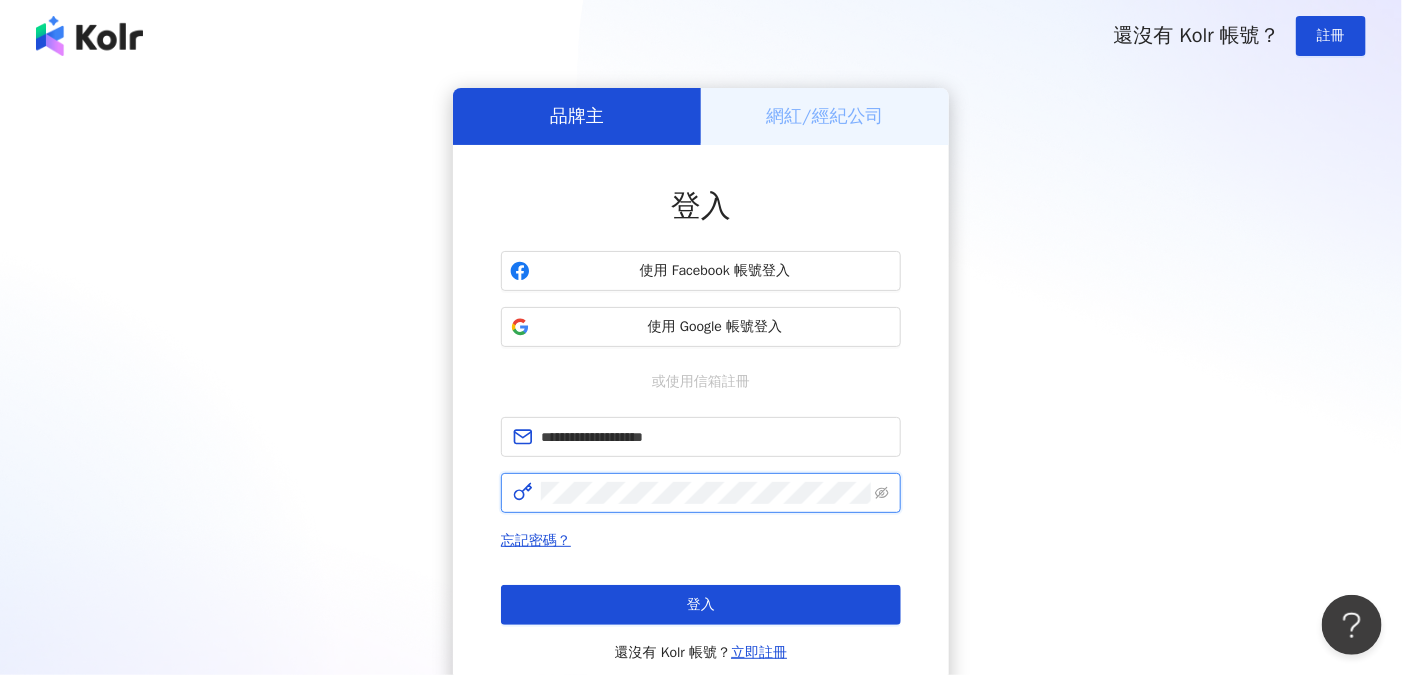 click on "登入" at bounding box center [701, 605] 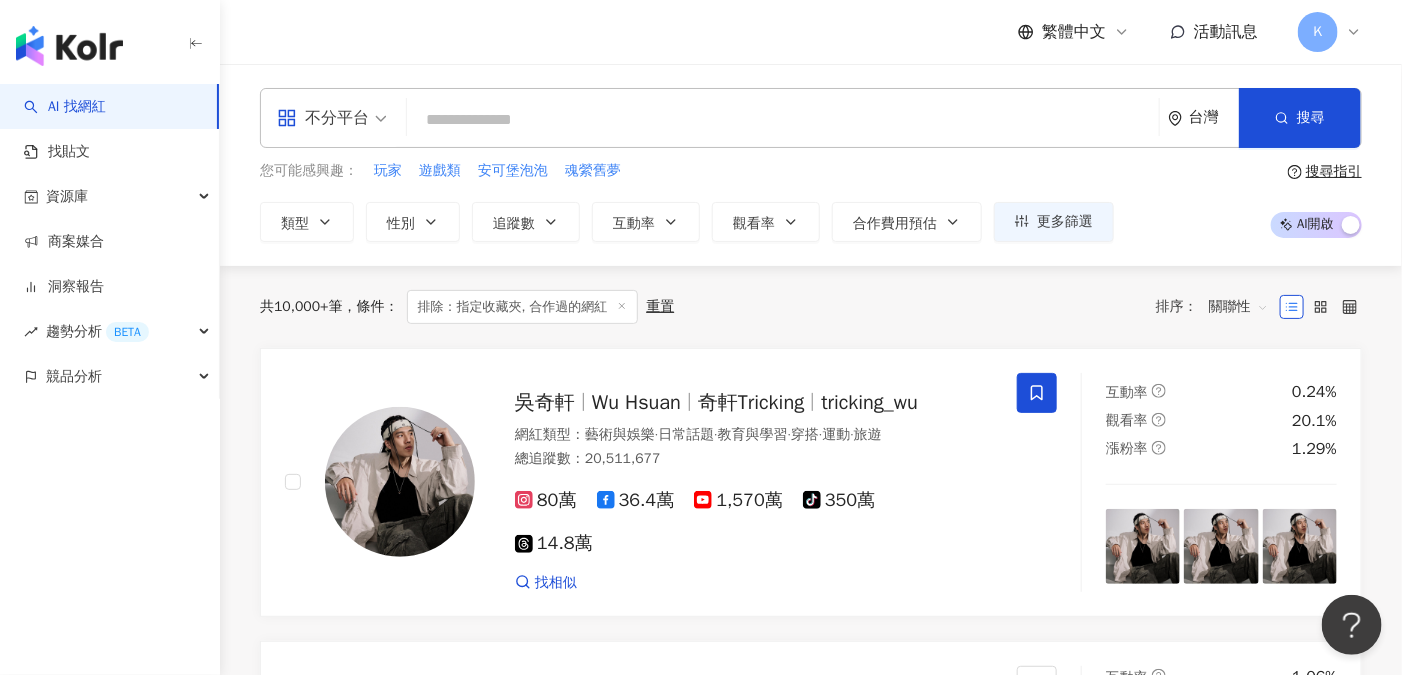 click at bounding box center [783, 120] 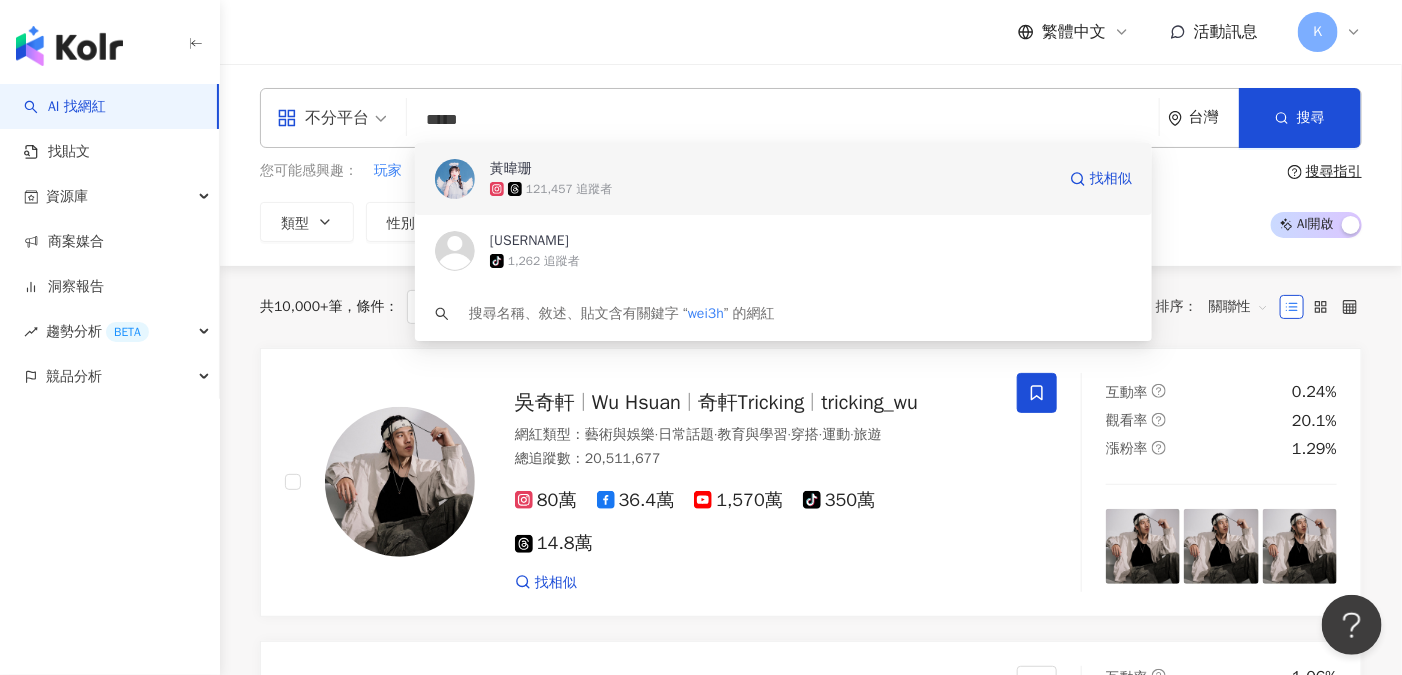 click on "黃暐珊" at bounding box center (511, 169) 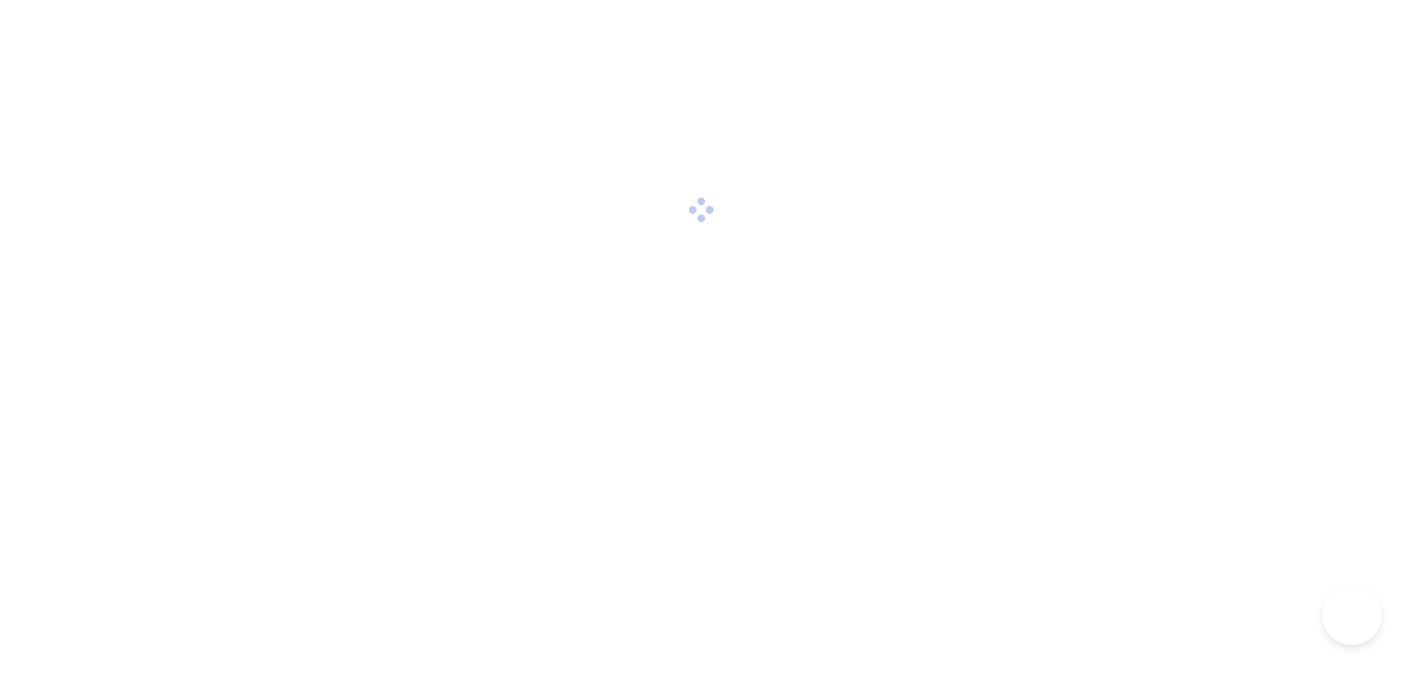 scroll, scrollTop: 0, scrollLeft: 0, axis: both 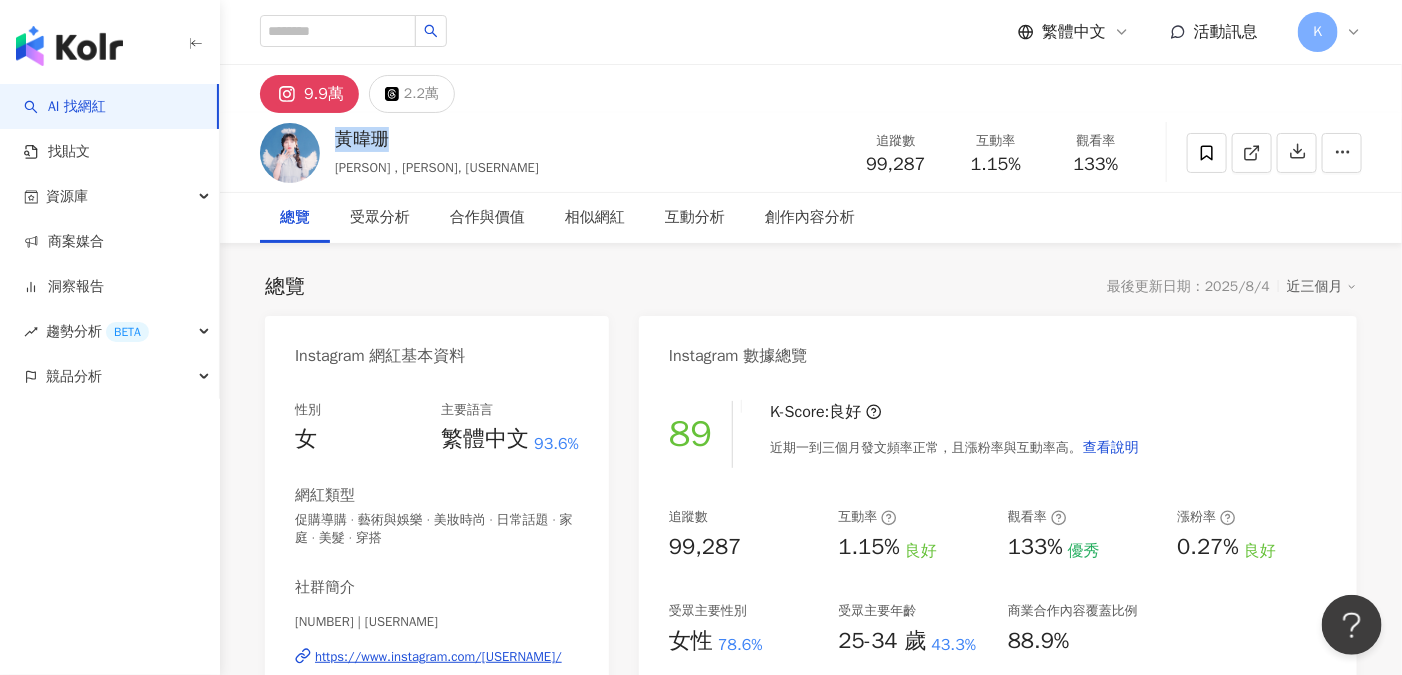 click on "[PERSON] [PERSON] , [PERSON], [USERNAME] 追蹤數 [NUMBER] 互動率 [PERCENTAGE] 觀看率 [PERCENTAGE]" at bounding box center (811, 152) 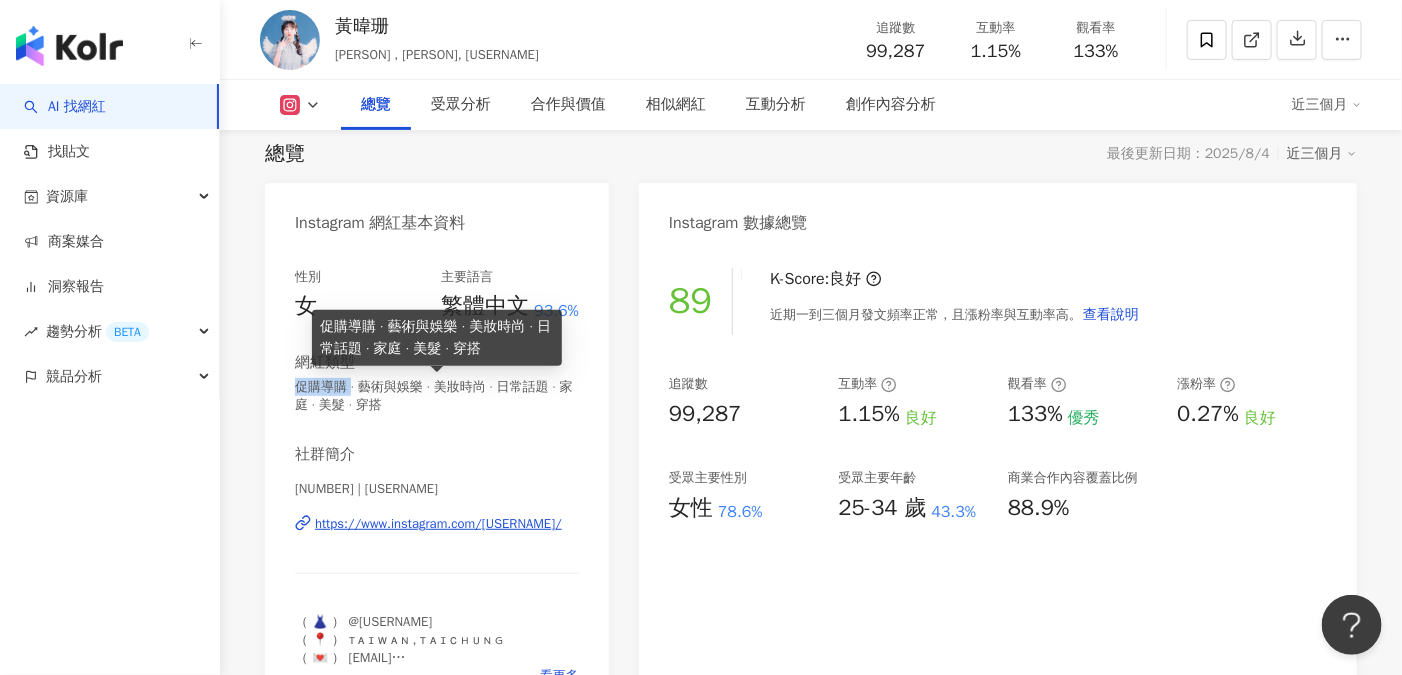 drag, startPoint x: 297, startPoint y: 382, endPoint x: 348, endPoint y: 392, distance: 51.971146 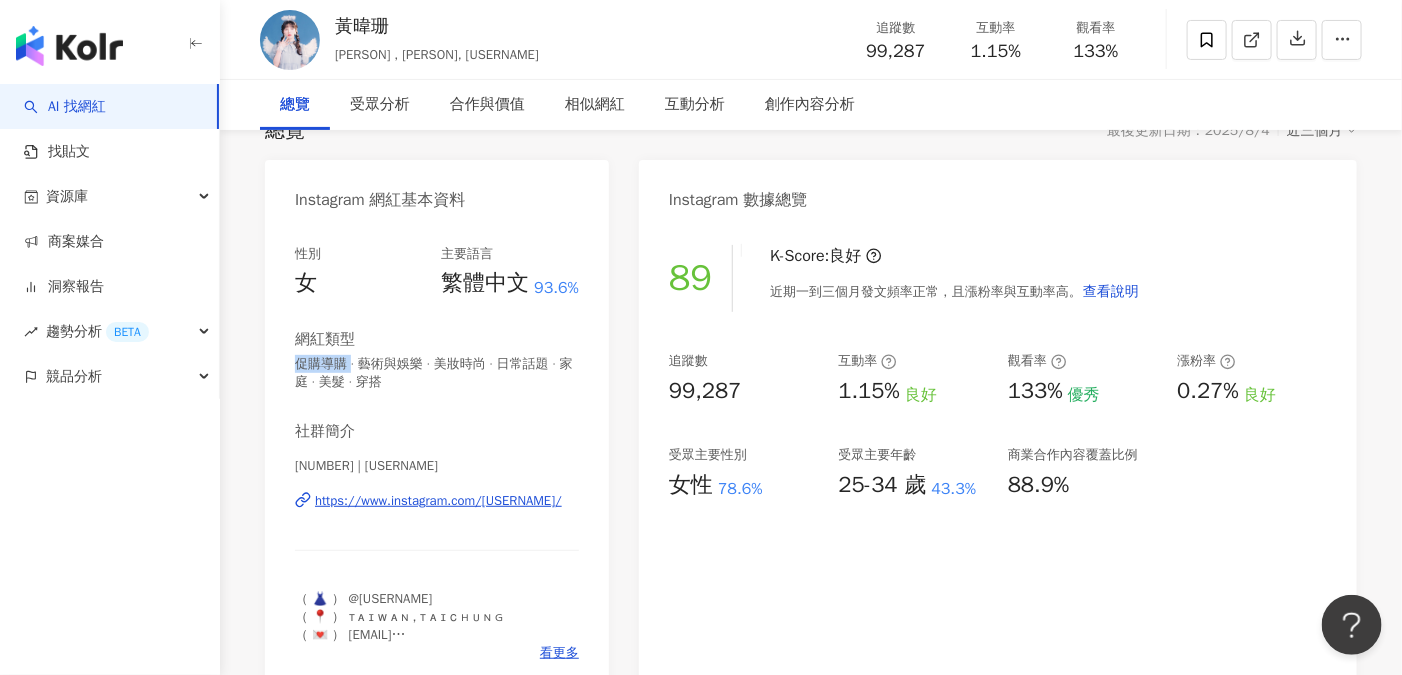 scroll, scrollTop: 0, scrollLeft: 0, axis: both 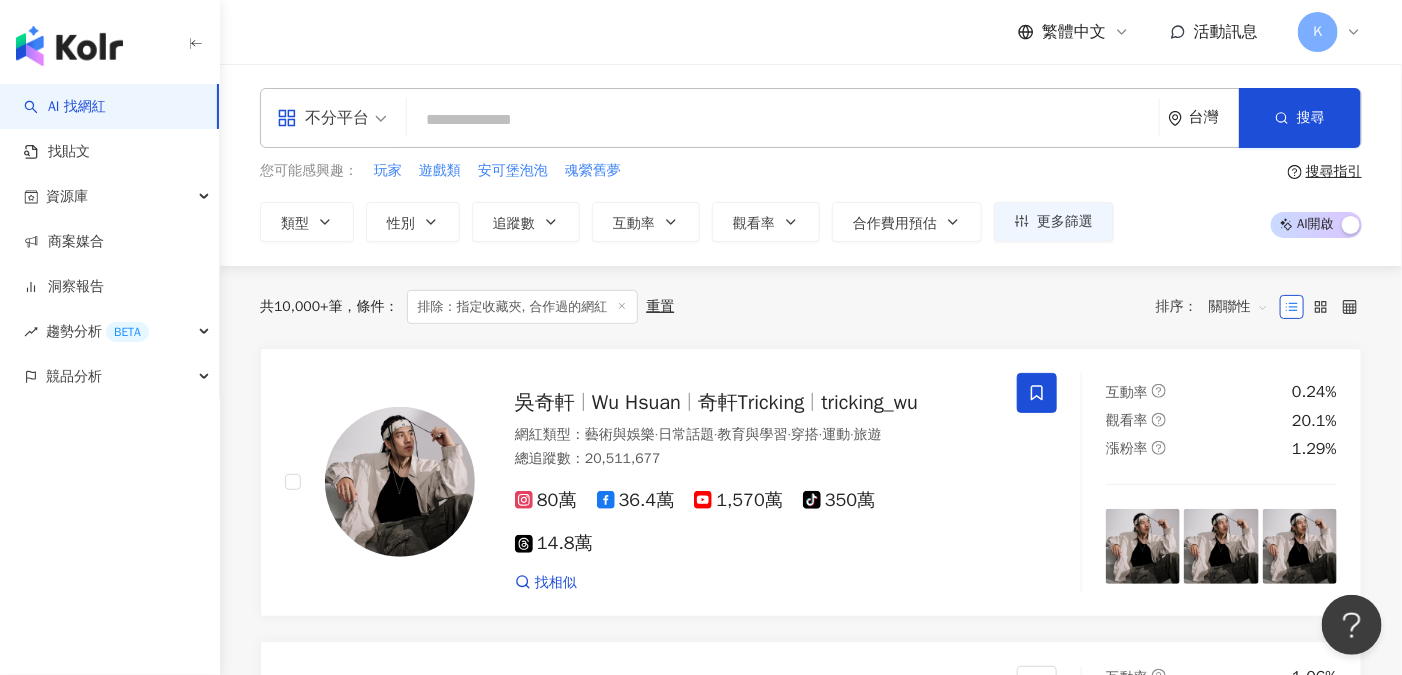 type on "**********" 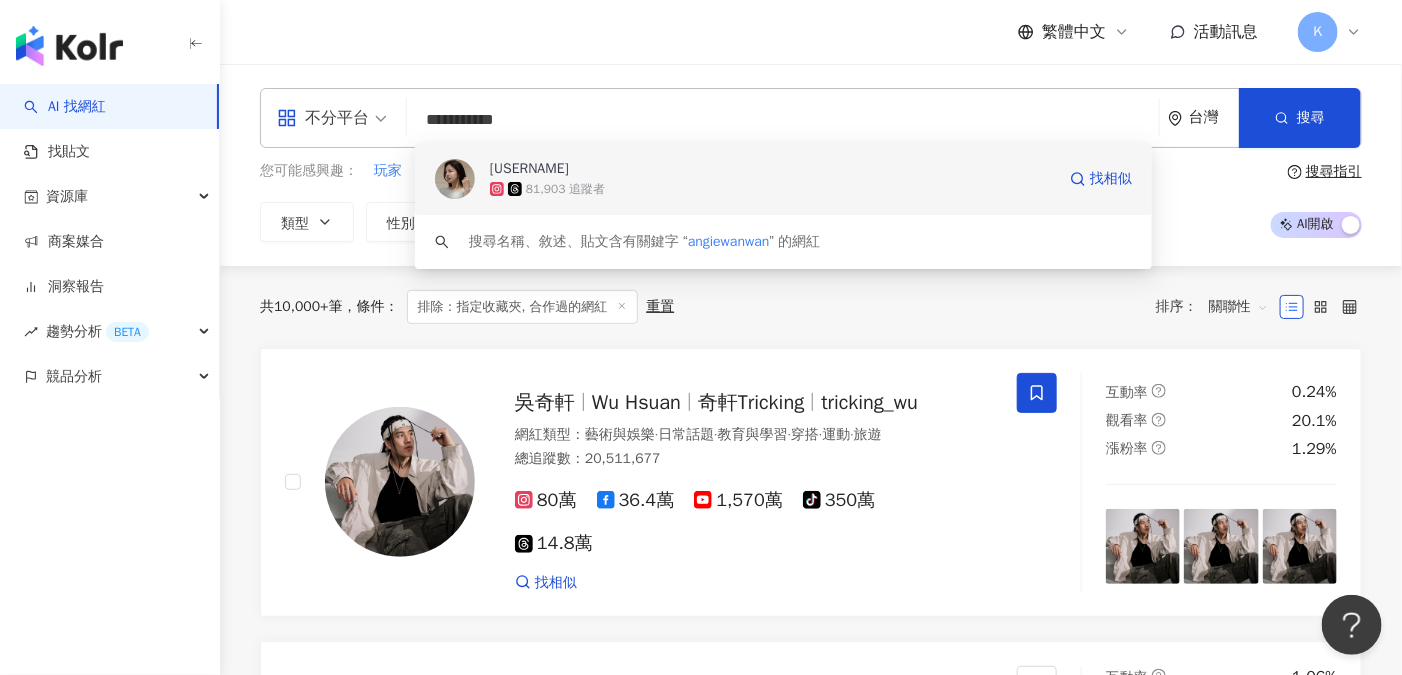 click on "angiewan1120" at bounding box center [529, 169] 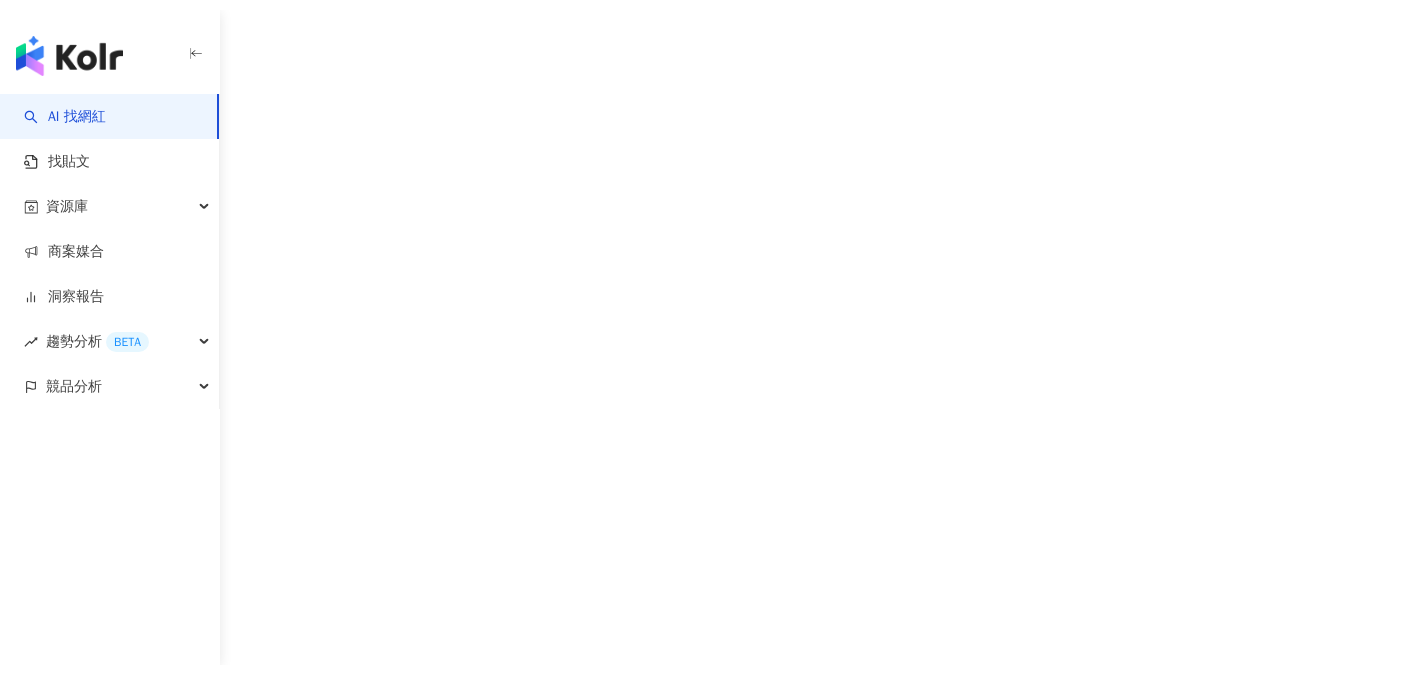 scroll, scrollTop: 0, scrollLeft: 0, axis: both 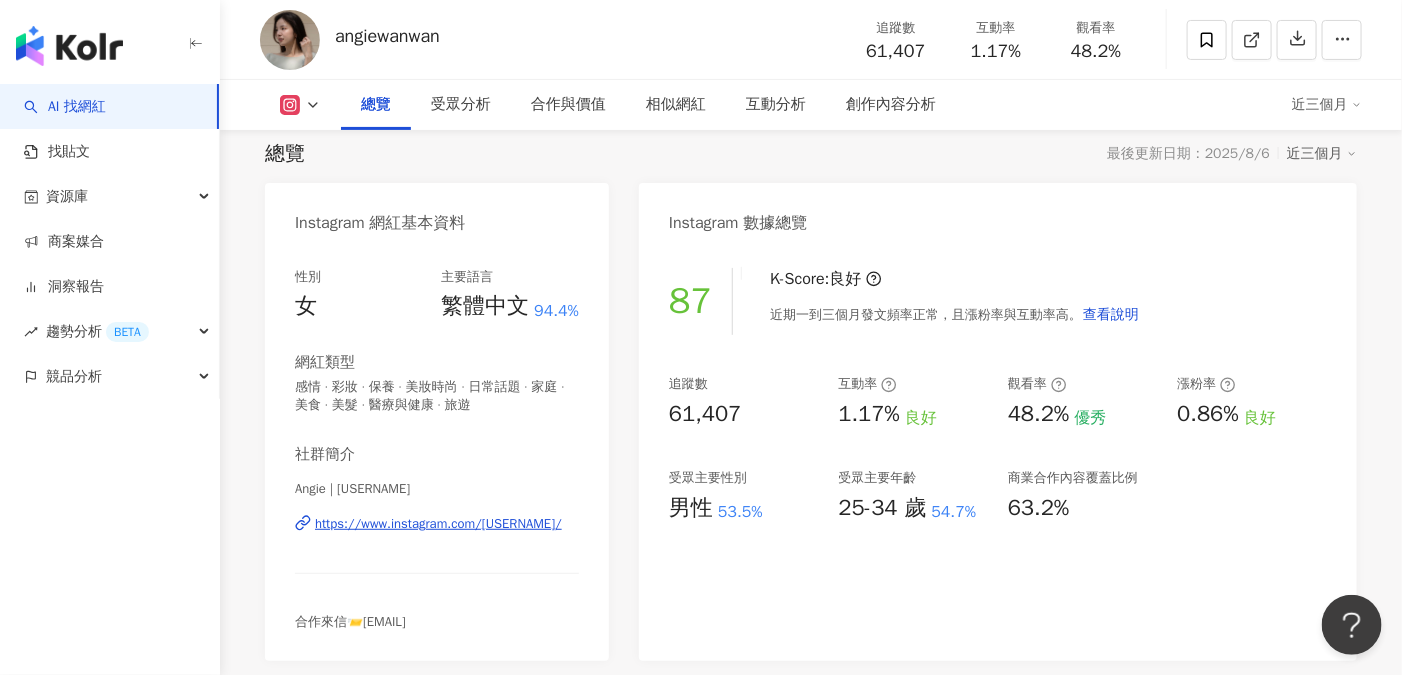 click on "社群簡介" at bounding box center [437, 454] 